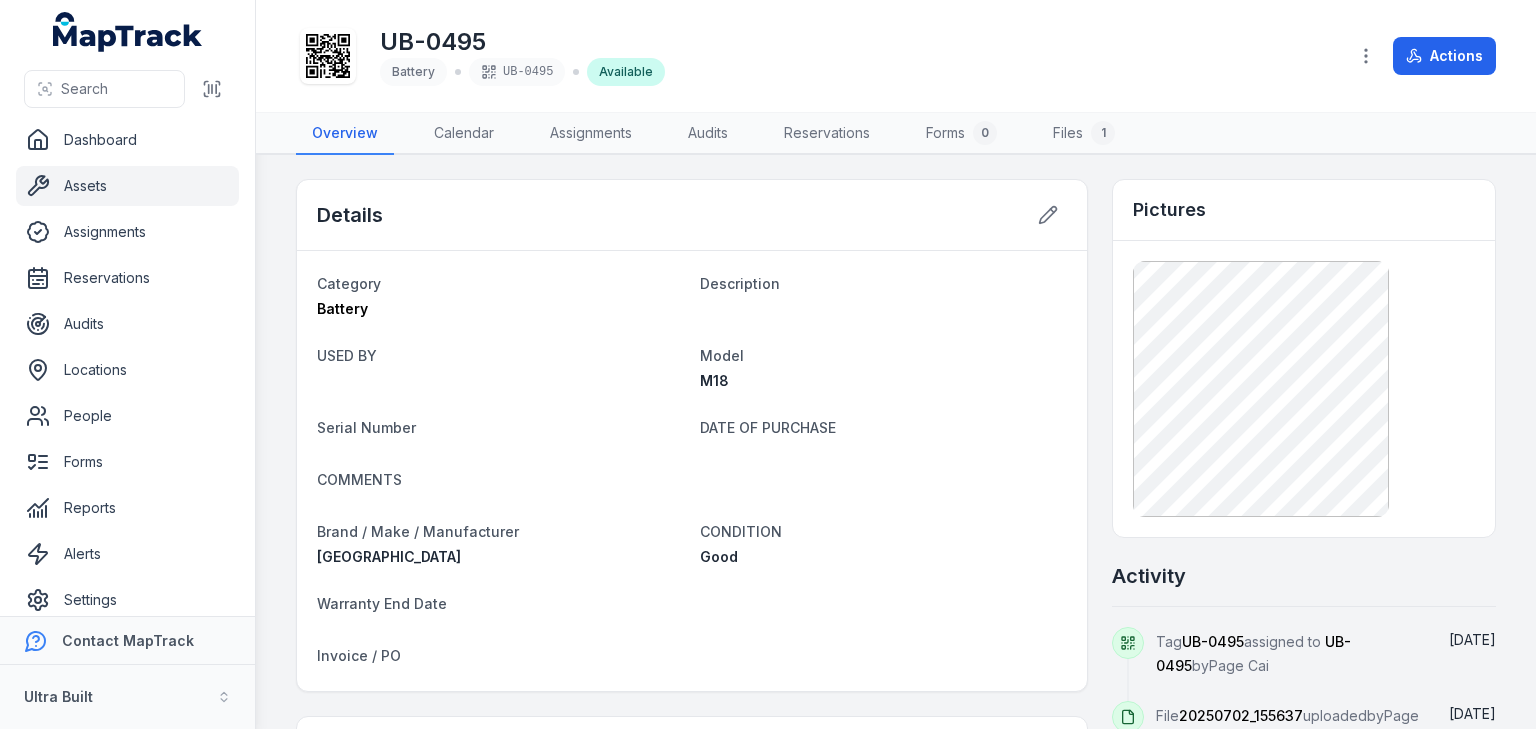 scroll, scrollTop: 0, scrollLeft: 0, axis: both 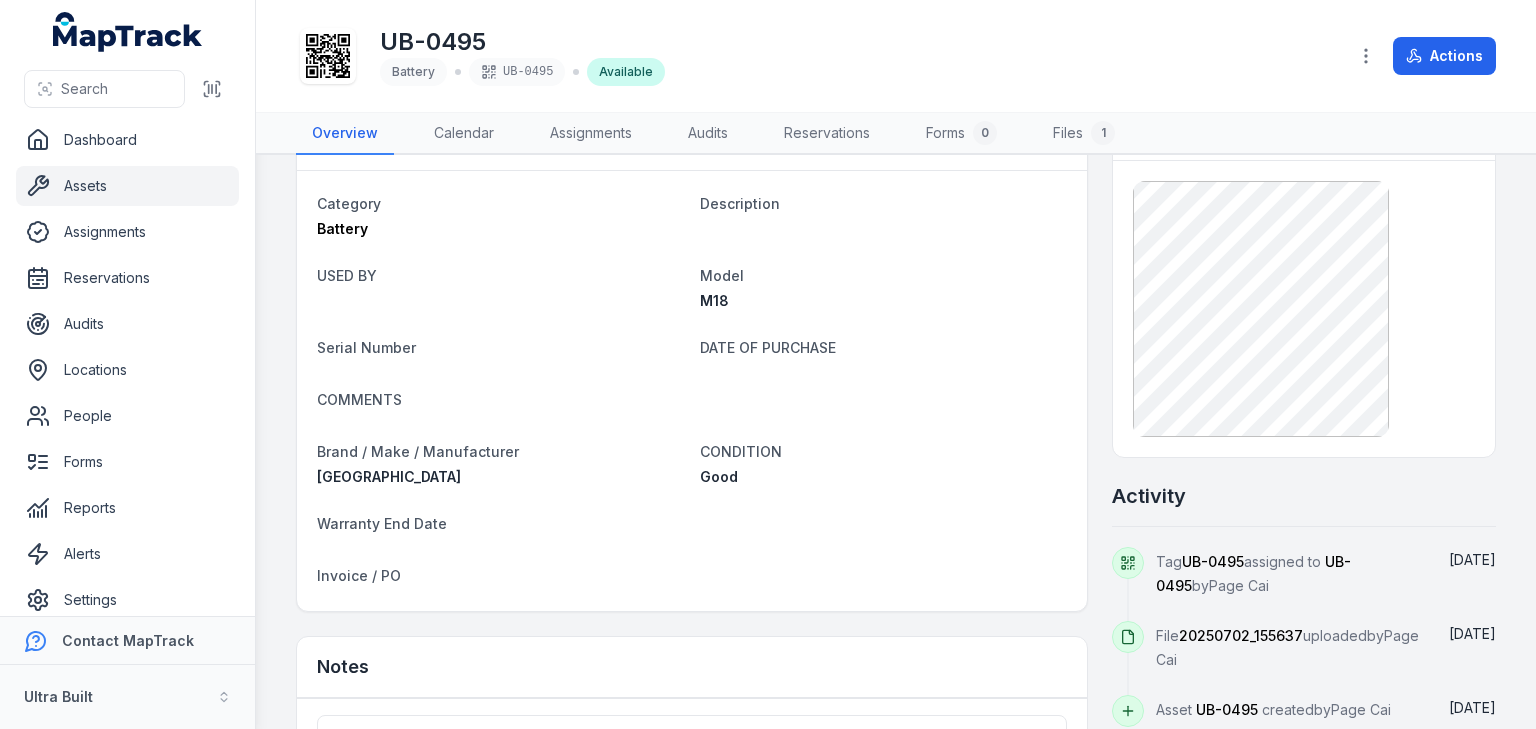 click on "Details Category Battery Description USED BY Model M18 Serial Number DATE OF PURCHASE COMMENTS Brand / Make / Manufacturer Milwaukee CONDITION Good Warranty End Date Invoice / PO Notes Add a note... Add note Pictures Activity Tag  UB-0495  assigned to   UB-0495  by  Page Cai July 2 File  20250702_155637  uploaded  by  Page Cai July 2 Asset   UB-0495   created  by  Page Cai July 2" at bounding box center [896, 514] 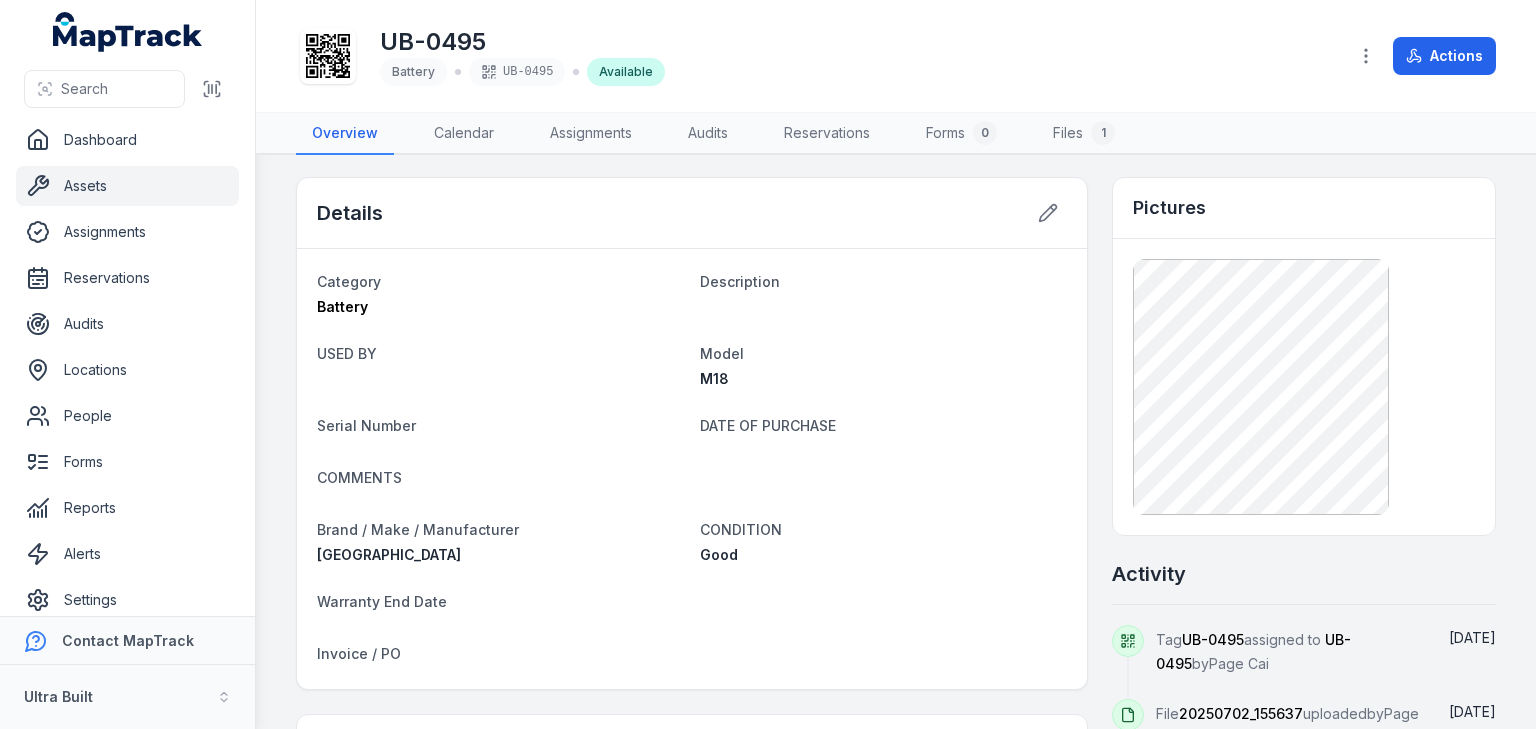 scroll, scrollTop: 0, scrollLeft: 0, axis: both 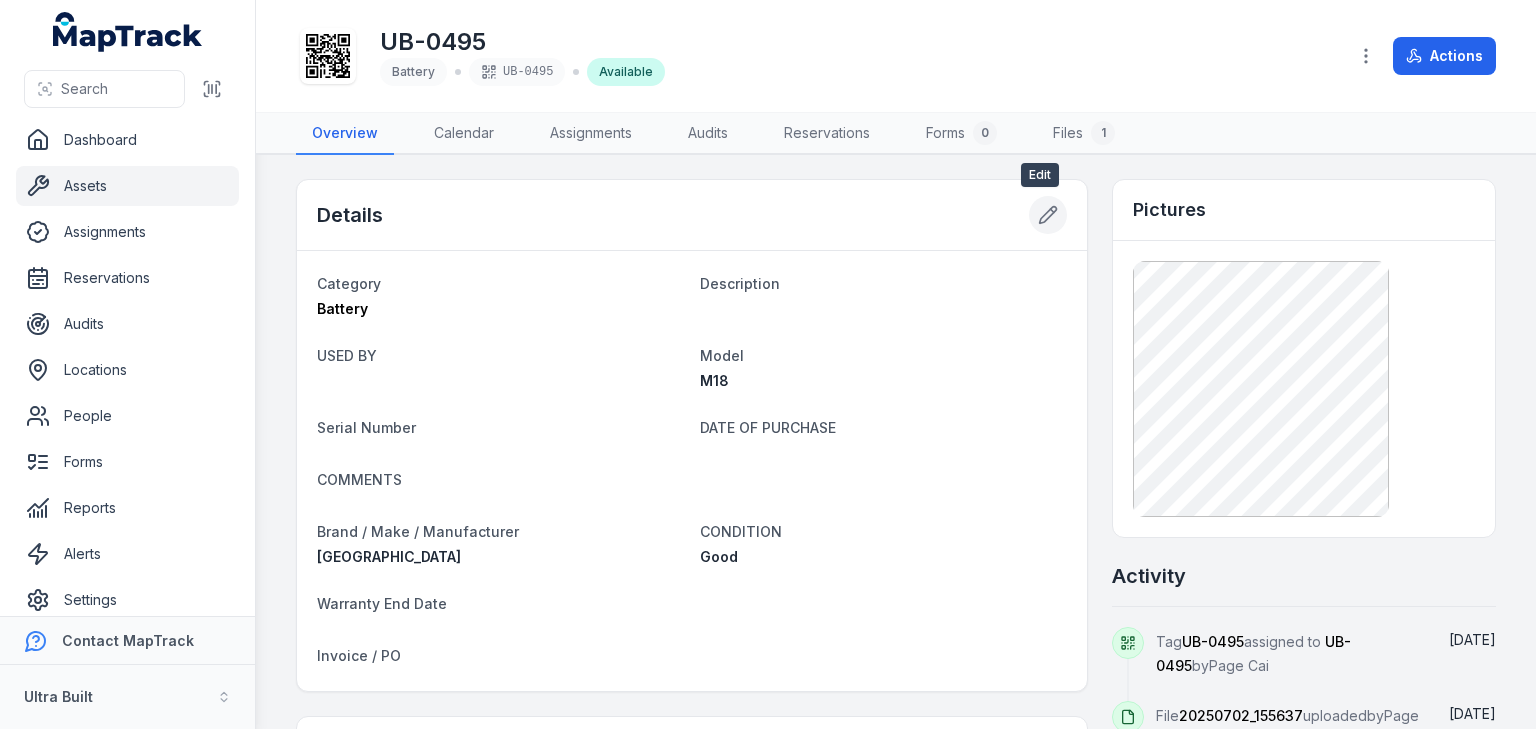 click 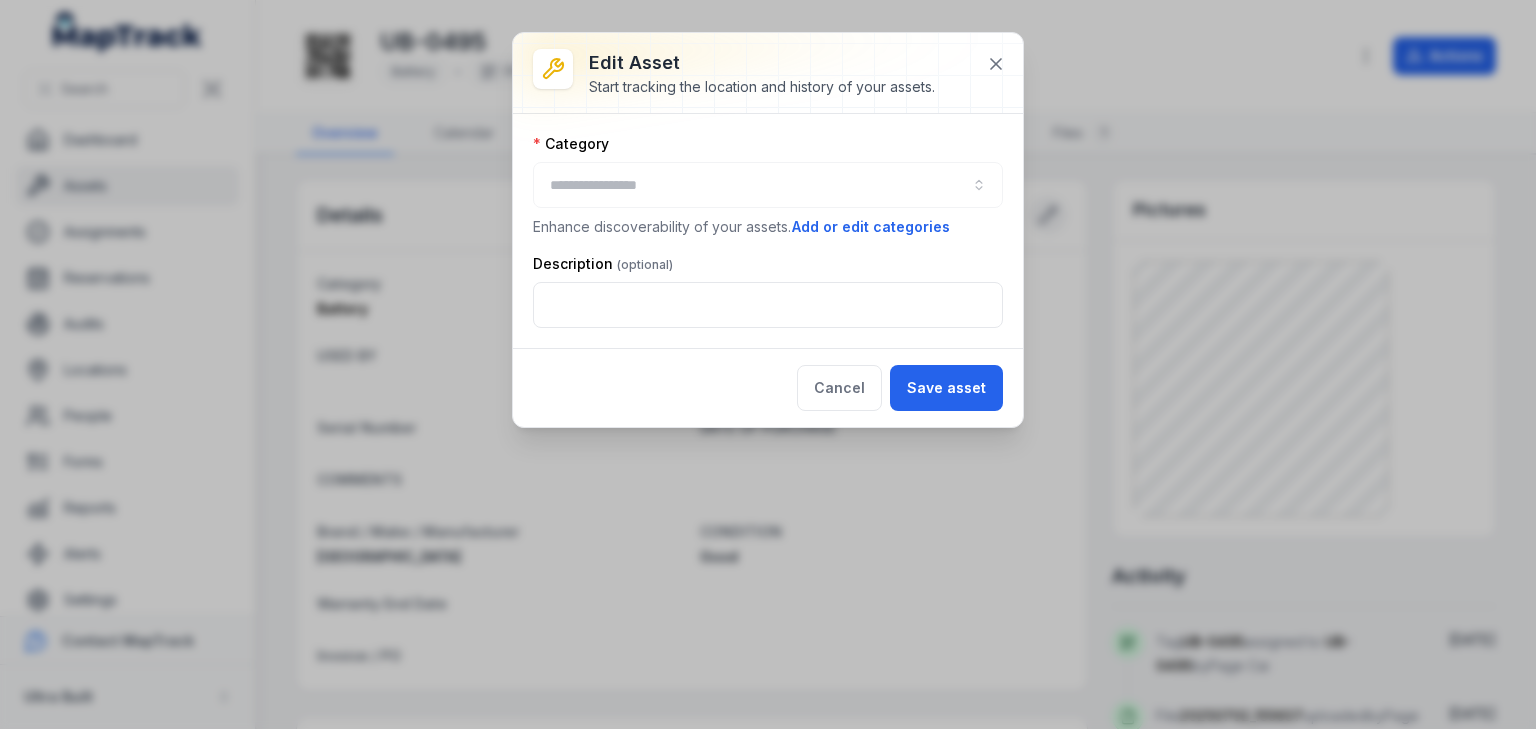 type on "*******" 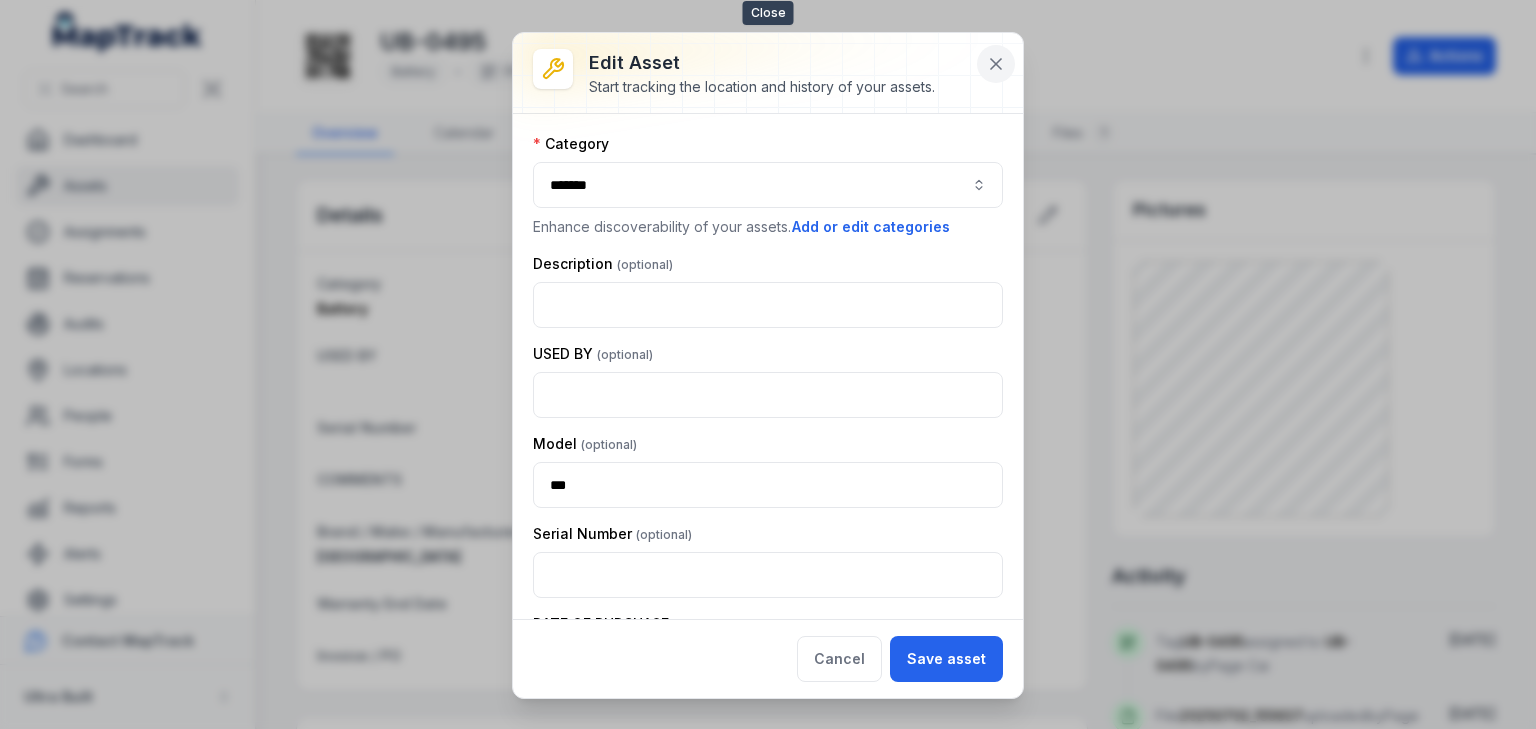 click 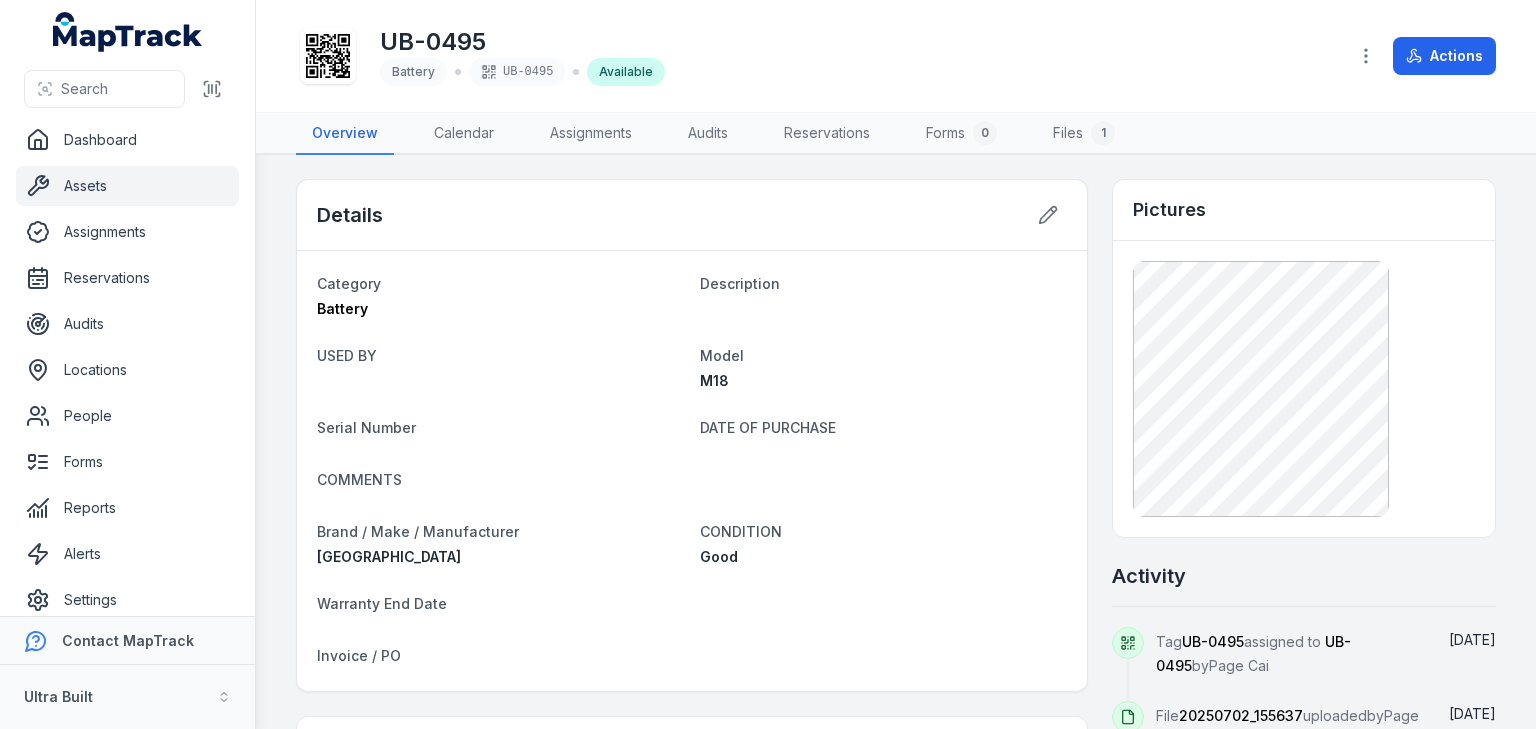 click on "Assets" at bounding box center [127, 186] 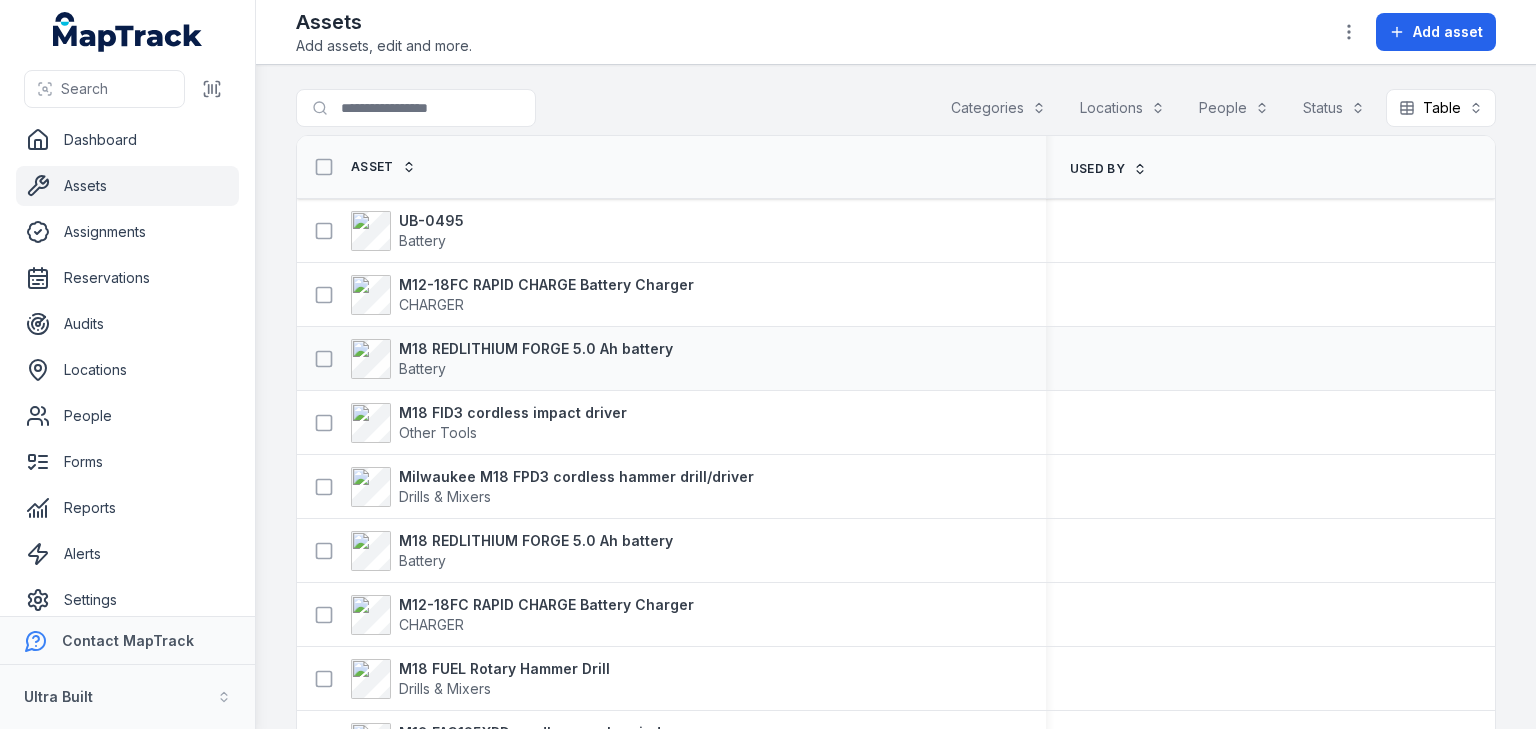 scroll, scrollTop: 0, scrollLeft: 0, axis: both 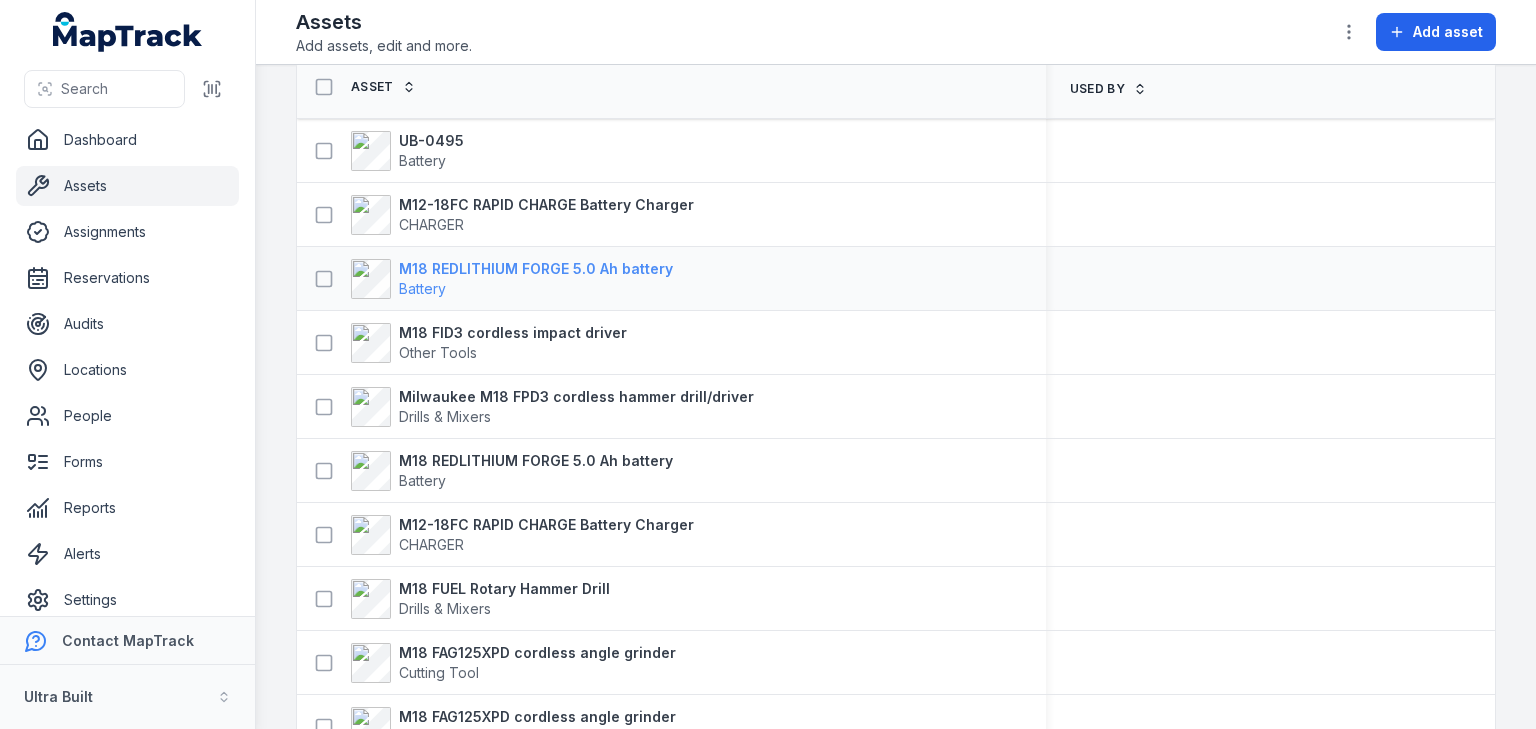 click on "M18 REDLITHIUM FORGE 5.0 Ah battery" at bounding box center (536, 269) 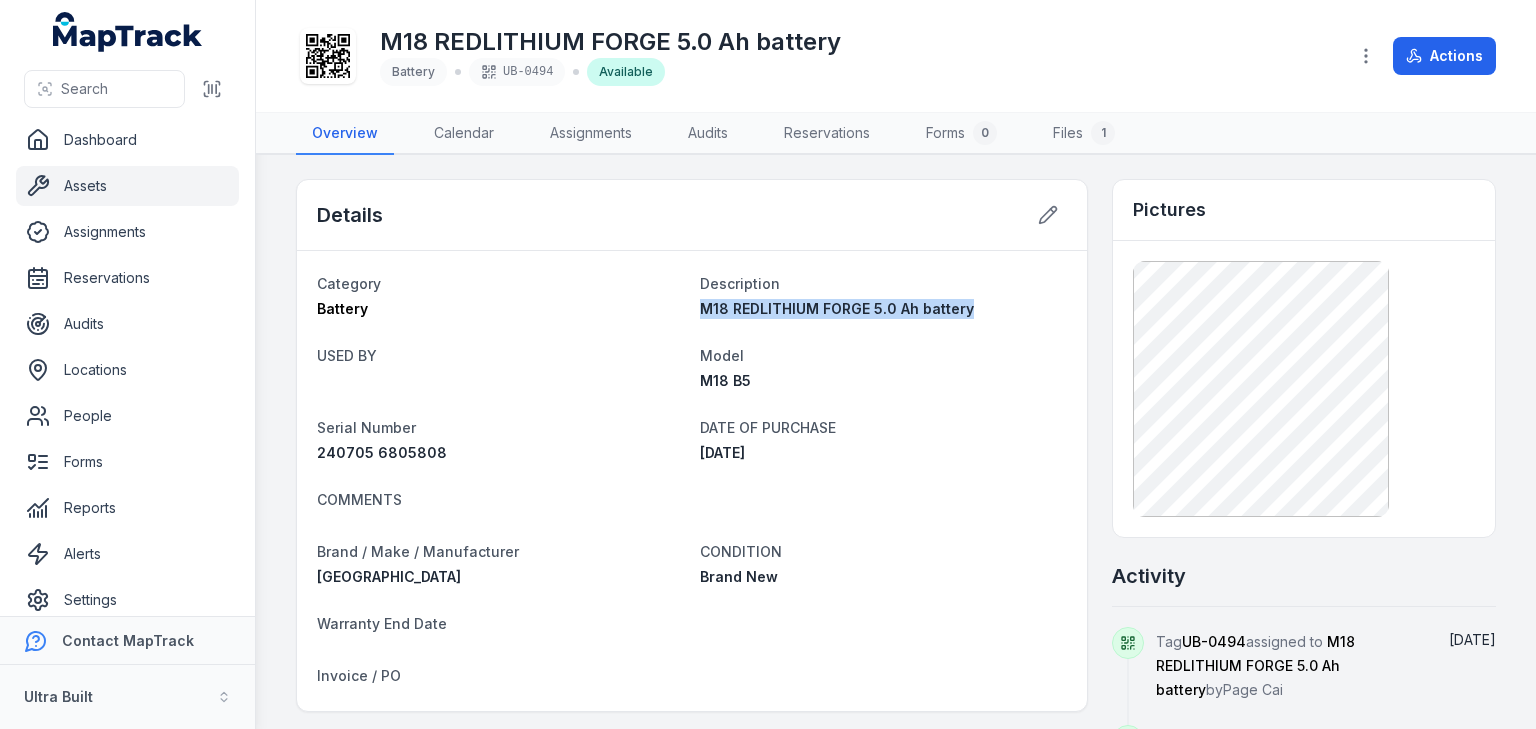 drag, startPoint x: 978, startPoint y: 305, endPoint x: 692, endPoint y: 307, distance: 286.007 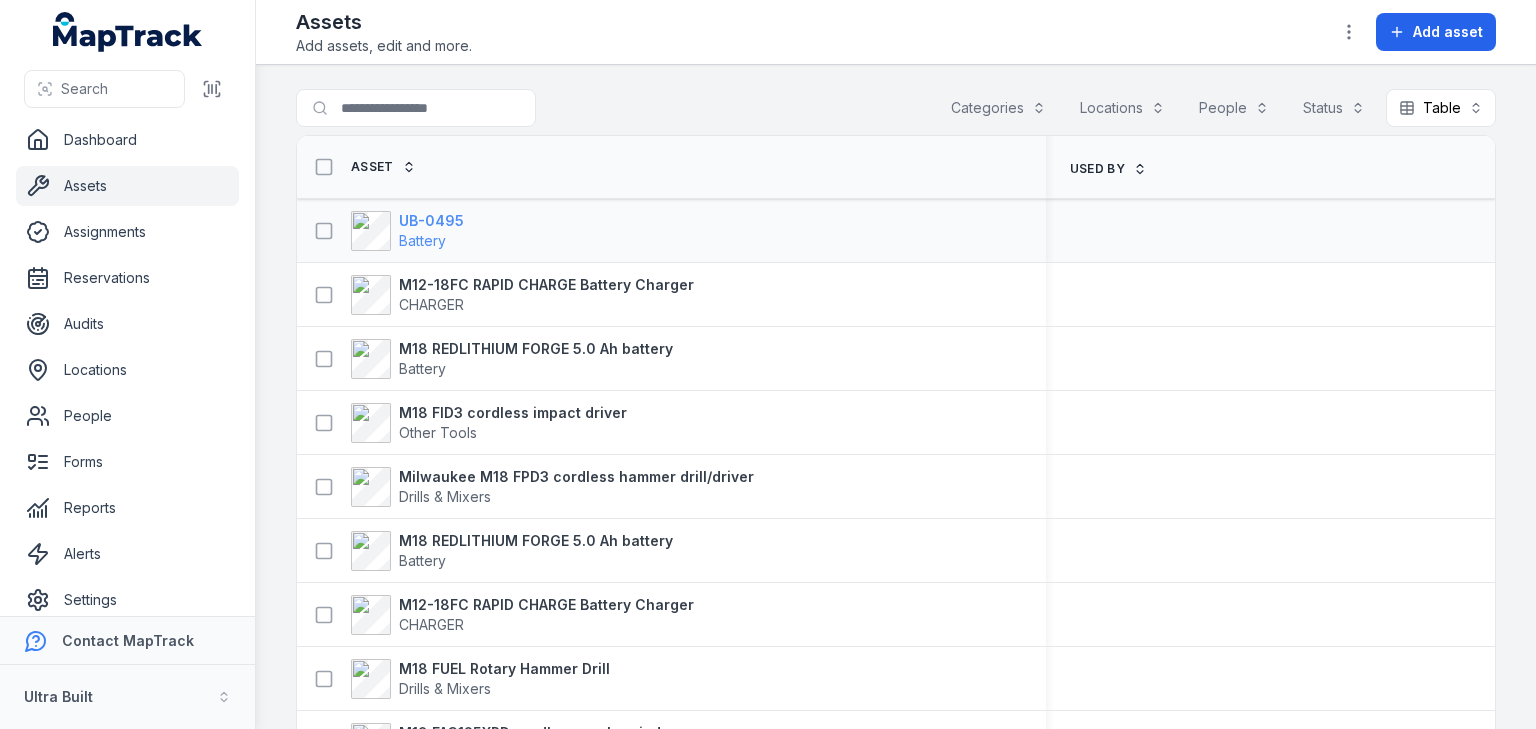 scroll, scrollTop: 0, scrollLeft: 0, axis: both 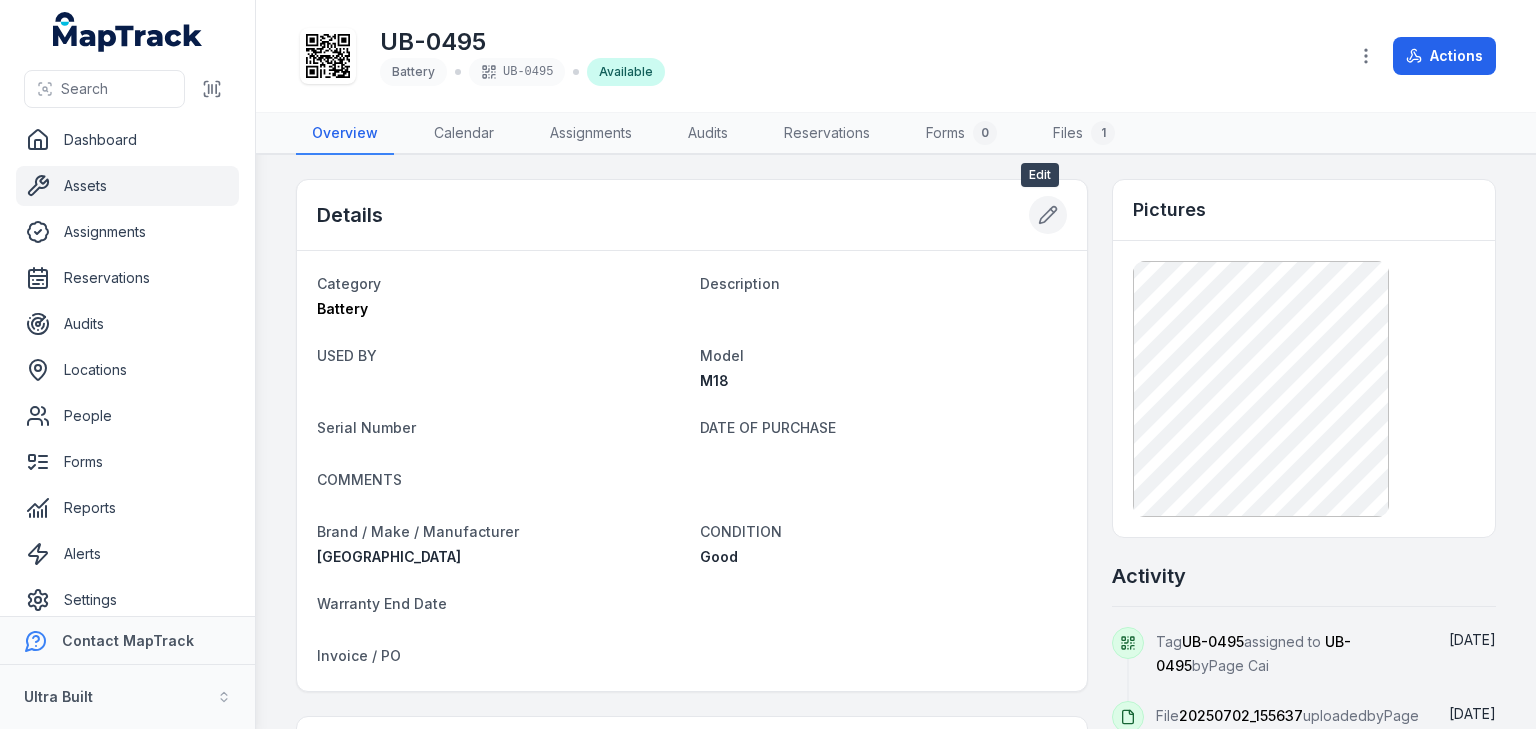 click 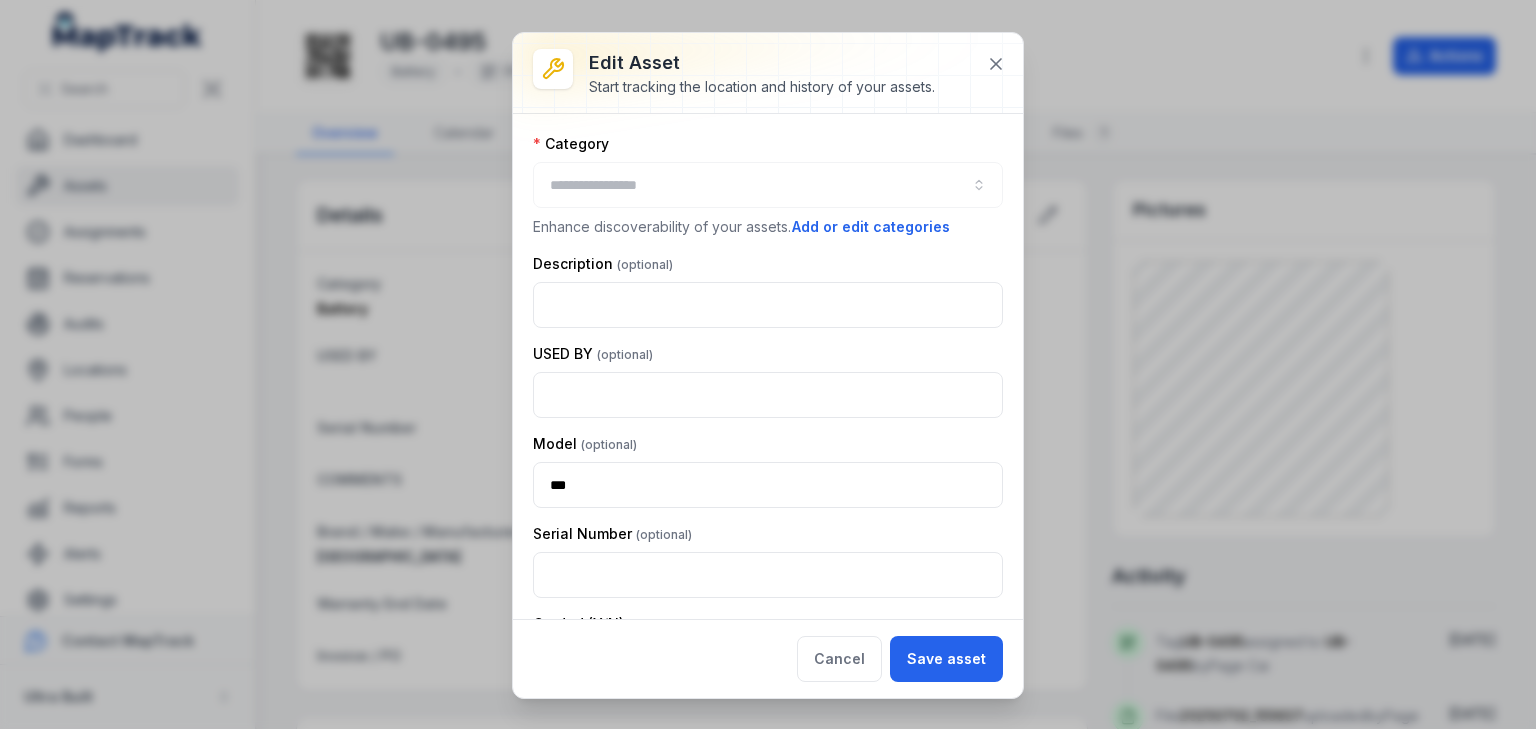 type on "*******" 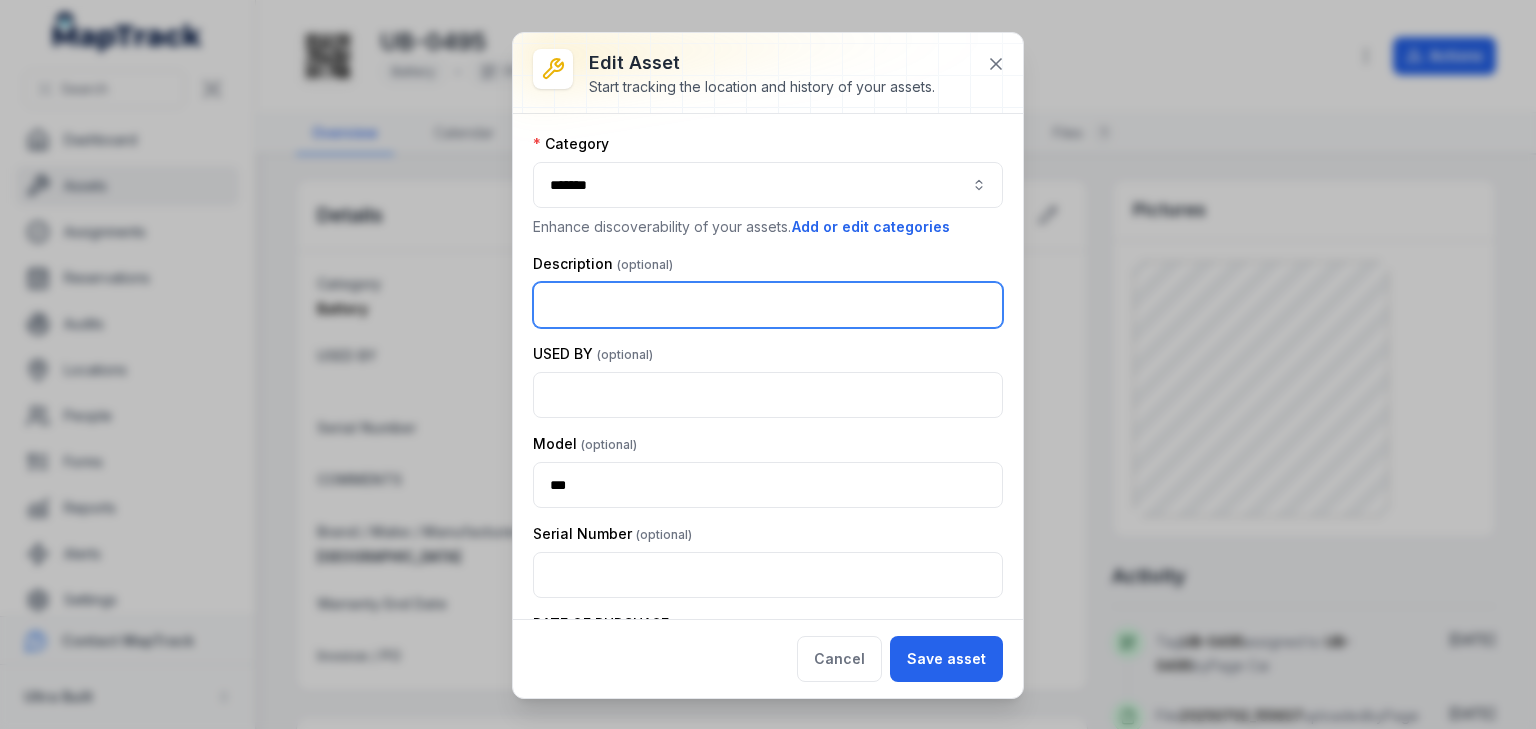 click at bounding box center (768, 305) 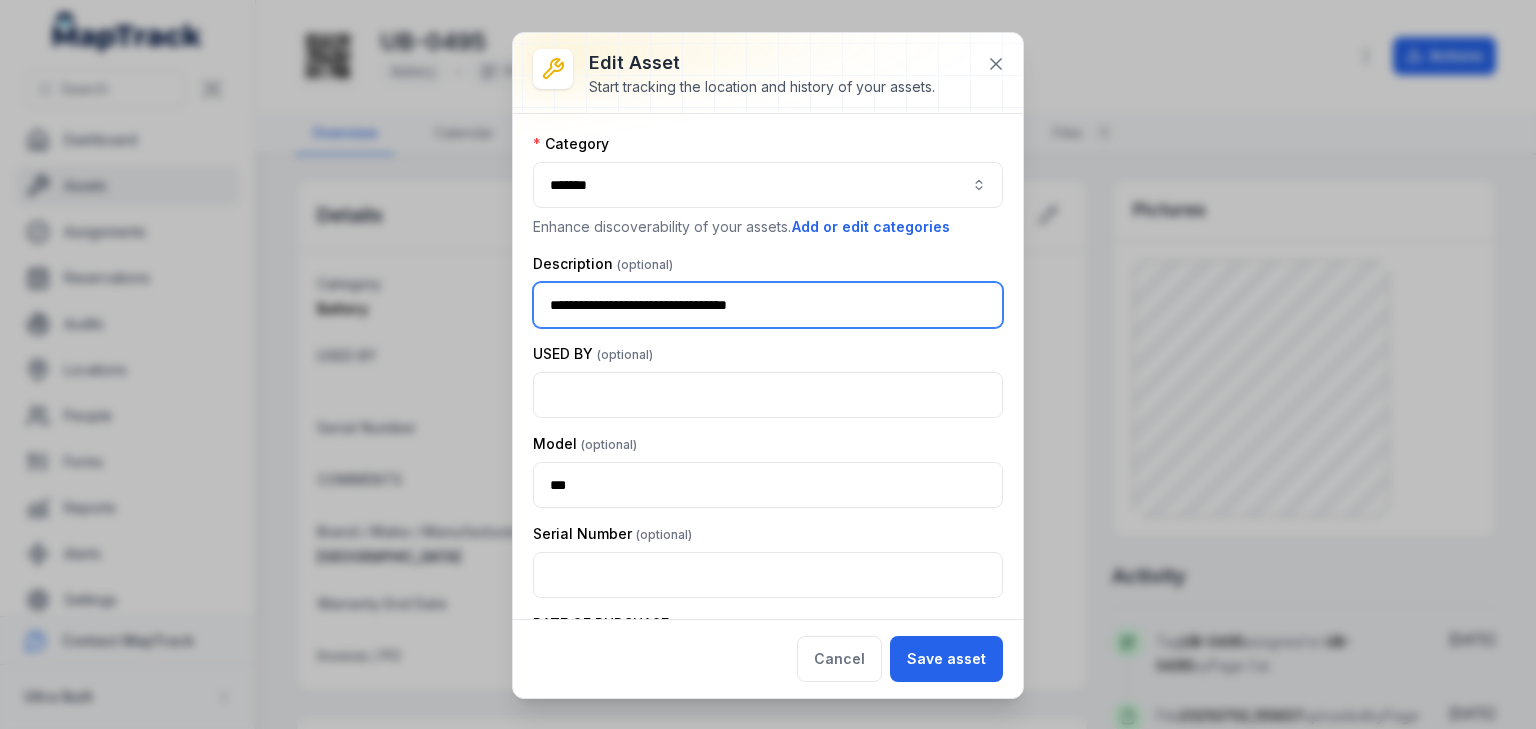 type on "**********" 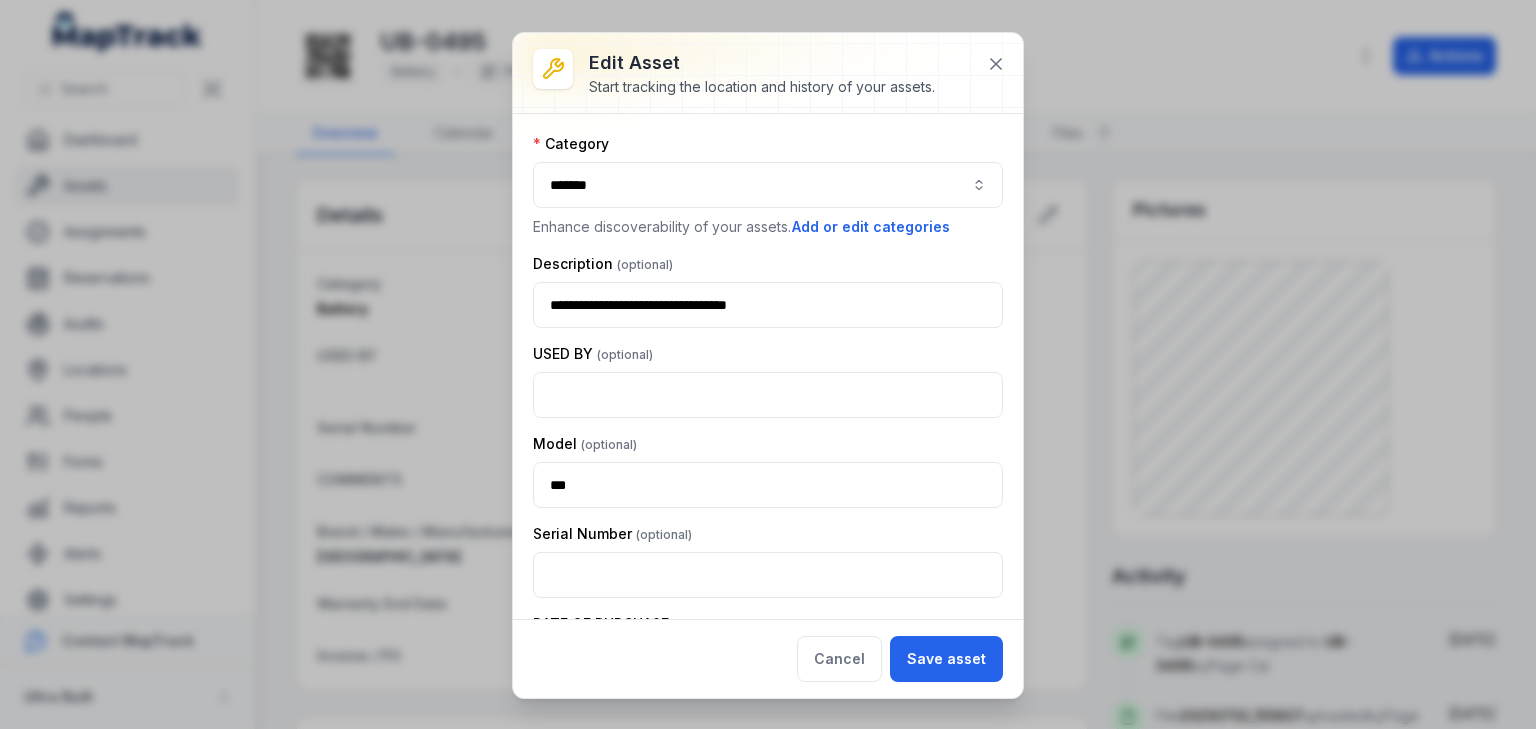 click on "Description" at bounding box center (768, 264) 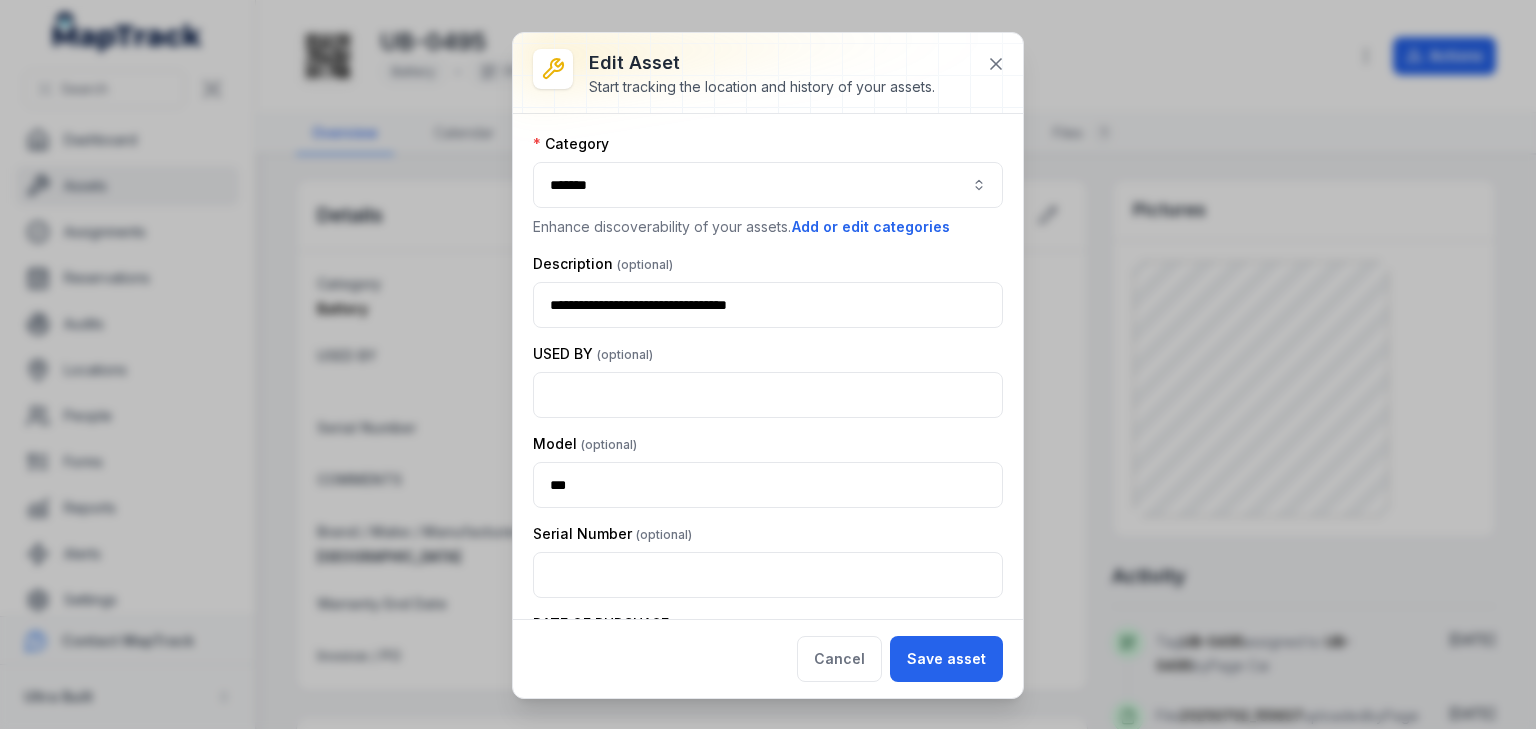 scroll, scrollTop: 80, scrollLeft: 0, axis: vertical 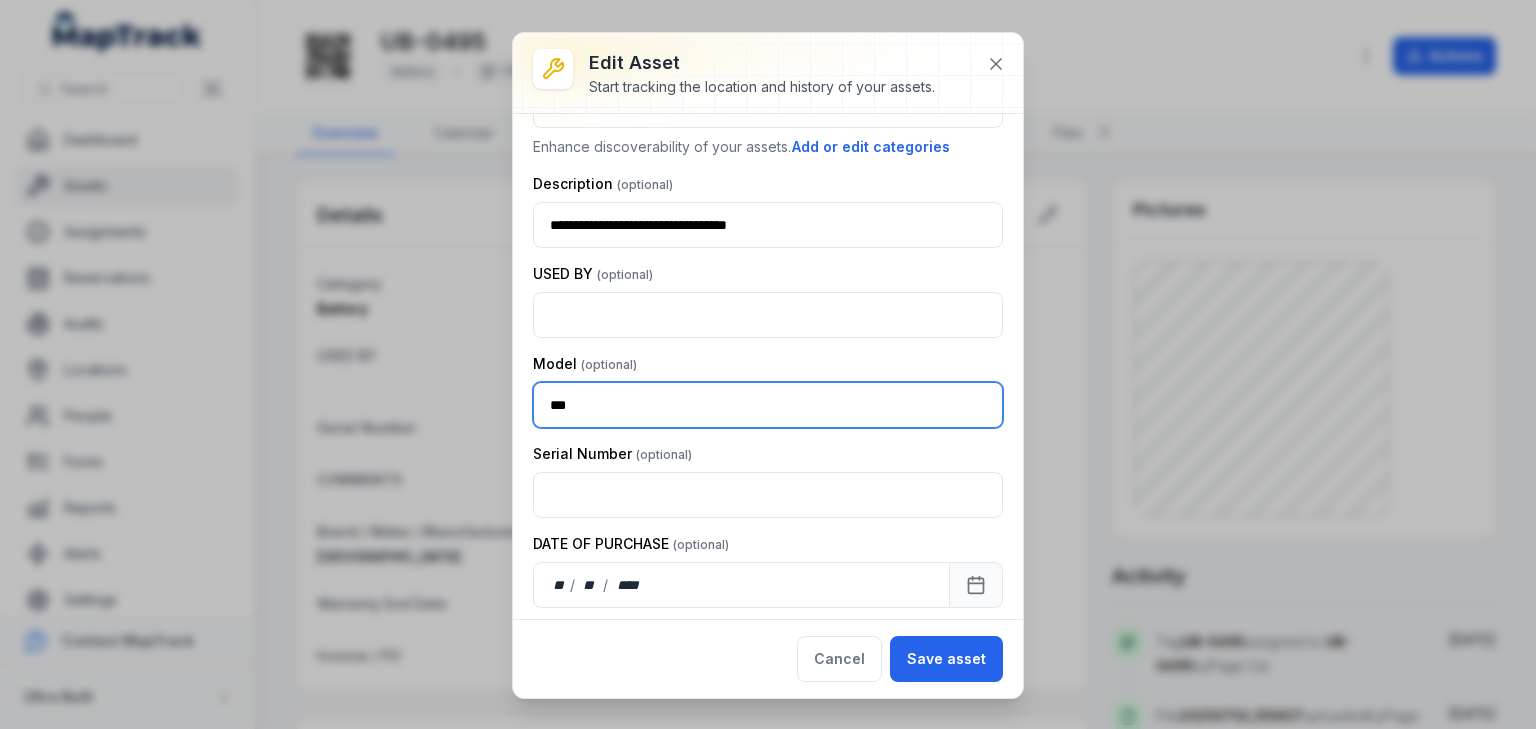 click on "***" at bounding box center (768, 405) 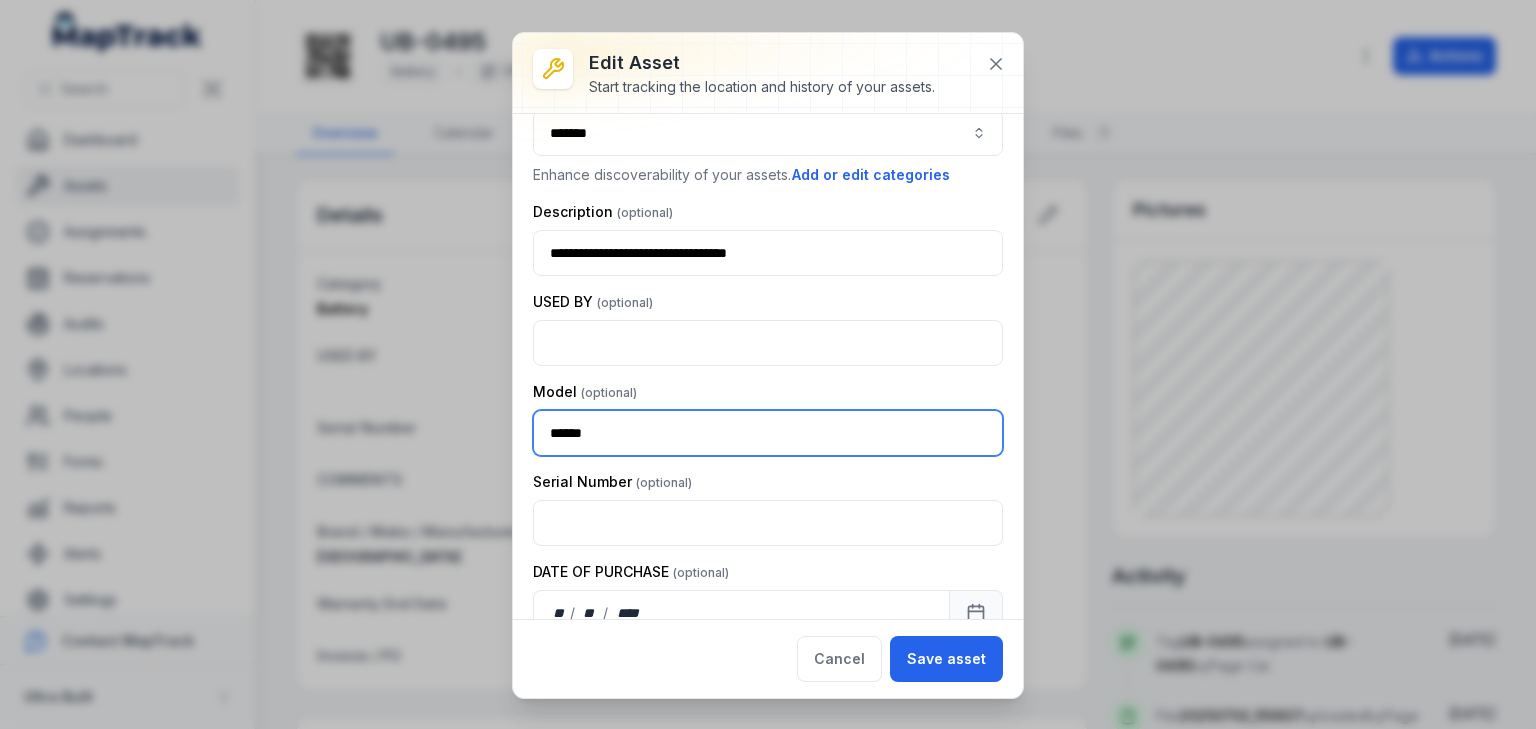 scroll, scrollTop: 80, scrollLeft: 0, axis: vertical 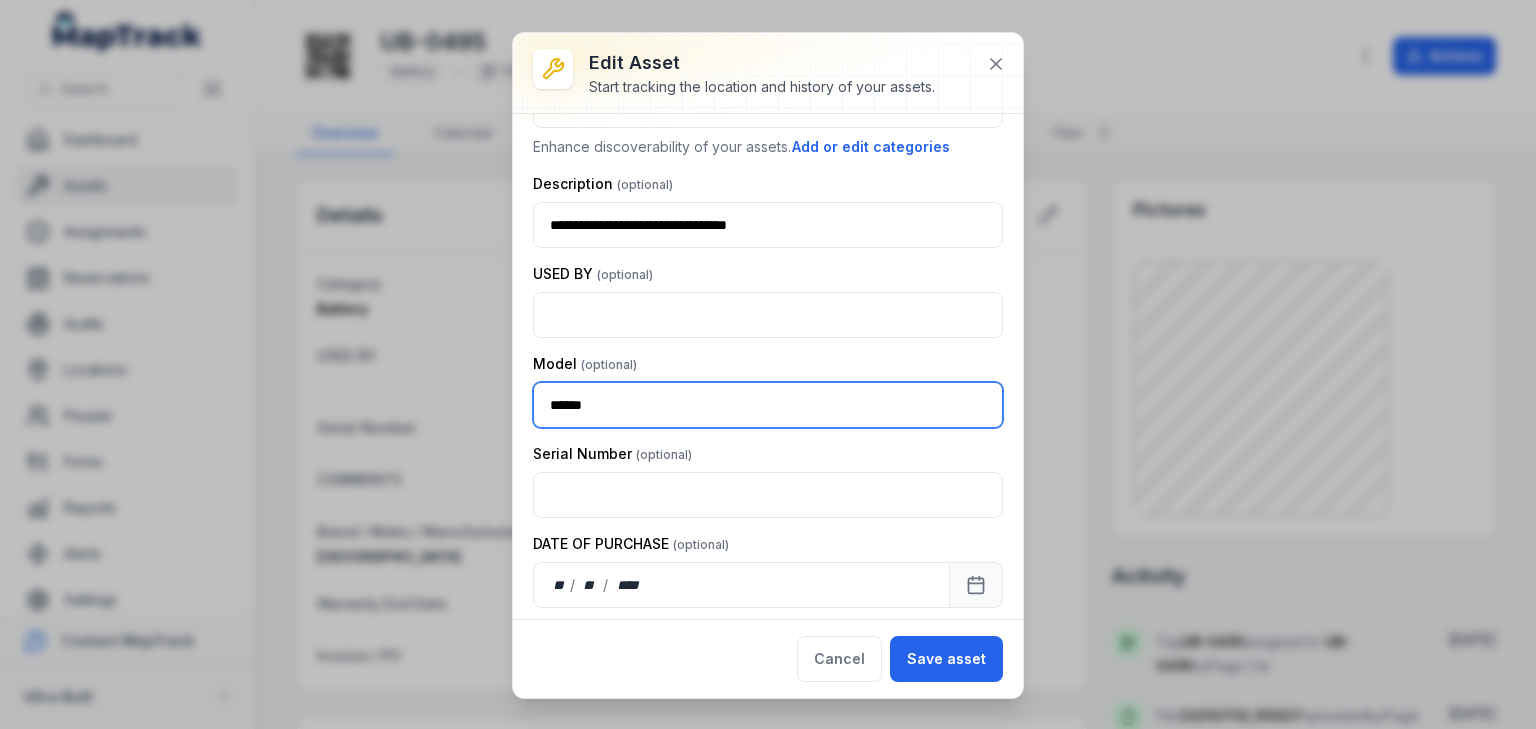 type on "******" 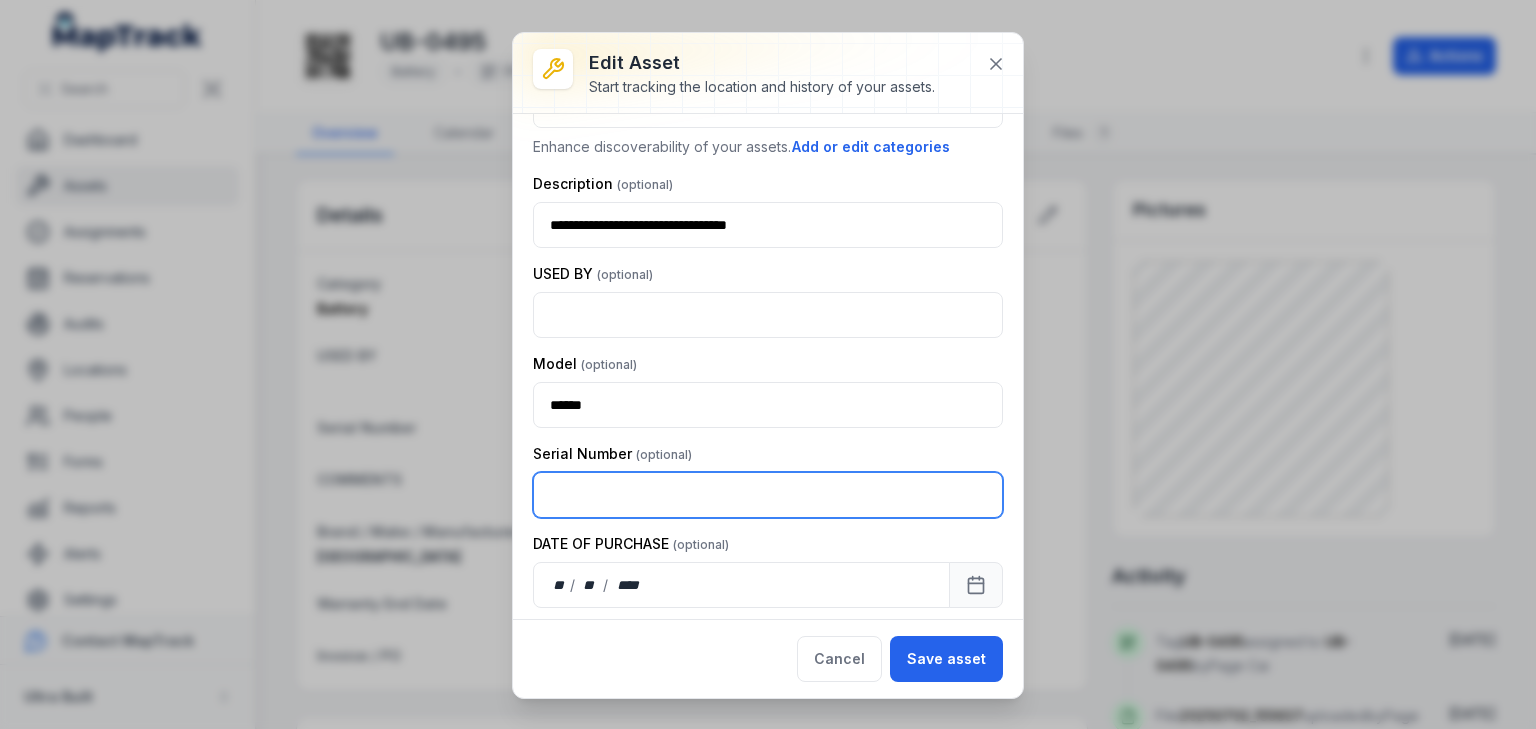 click at bounding box center (768, 495) 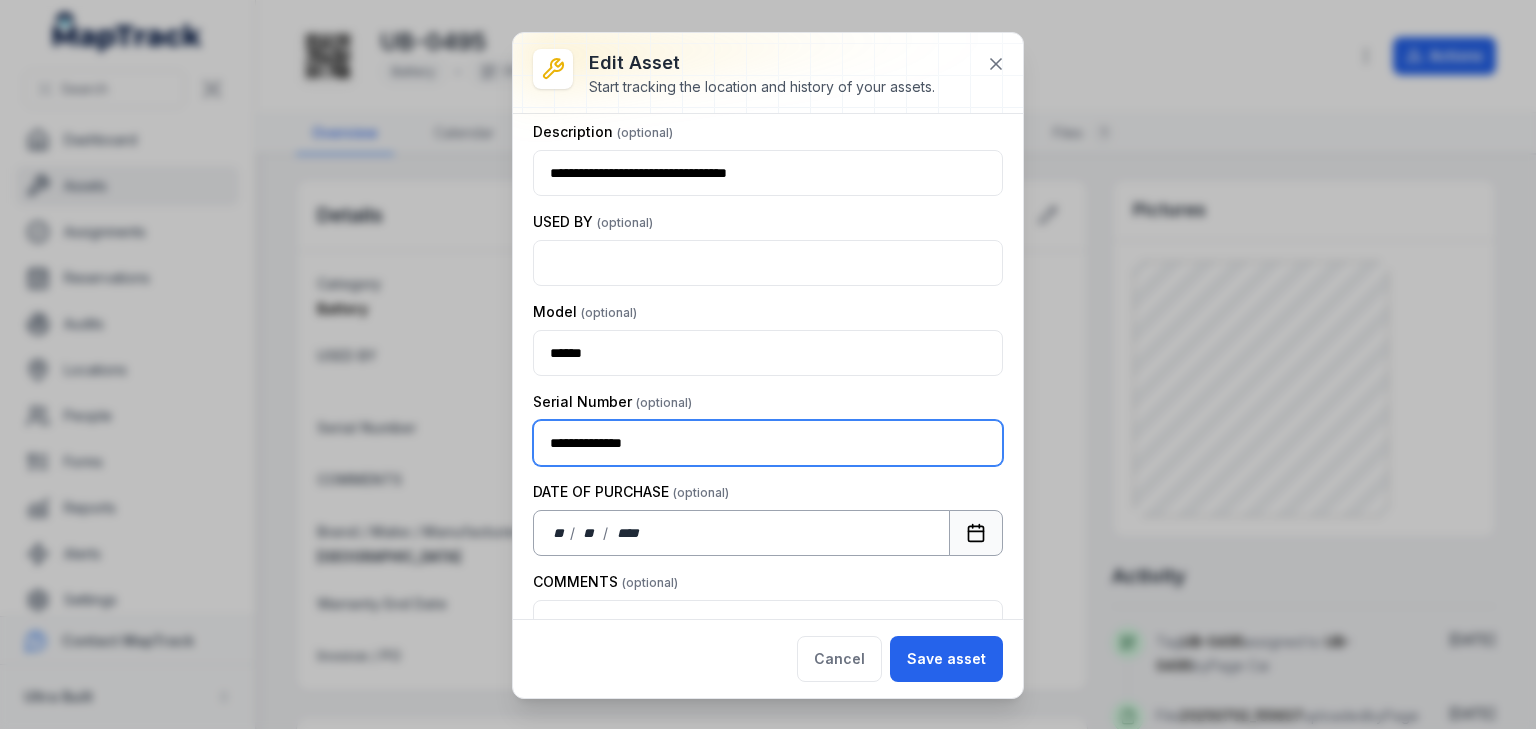 scroll, scrollTop: 160, scrollLeft: 0, axis: vertical 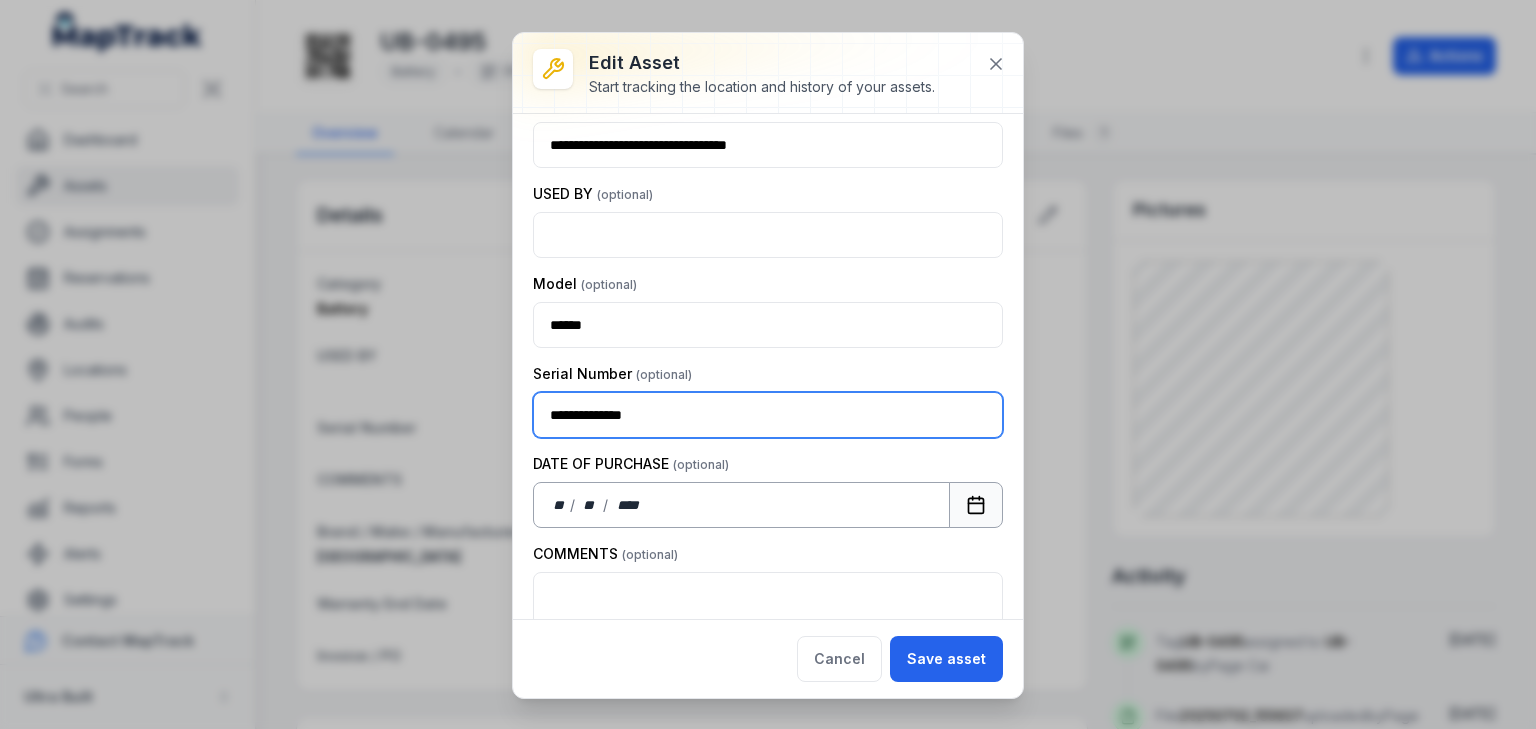 type on "**********" 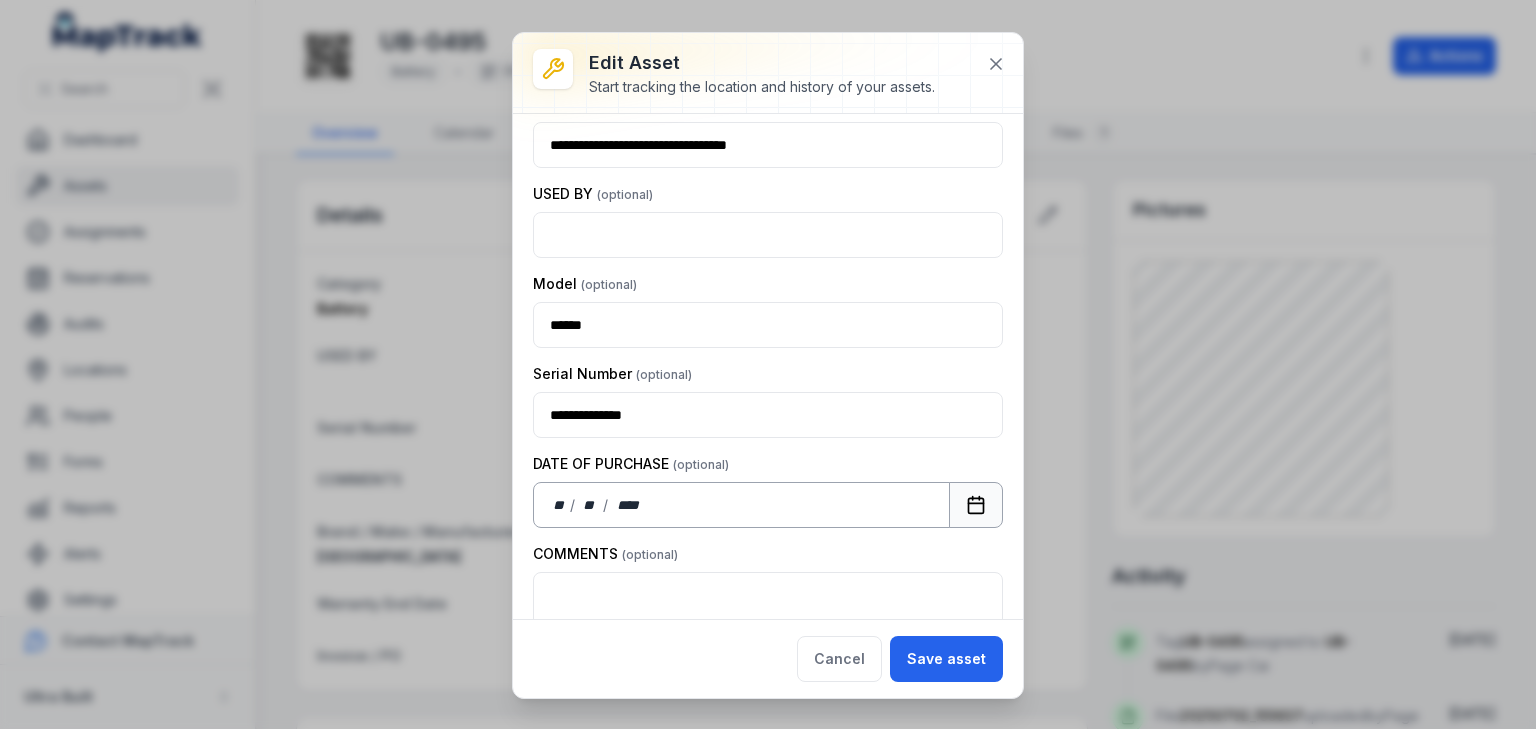 click 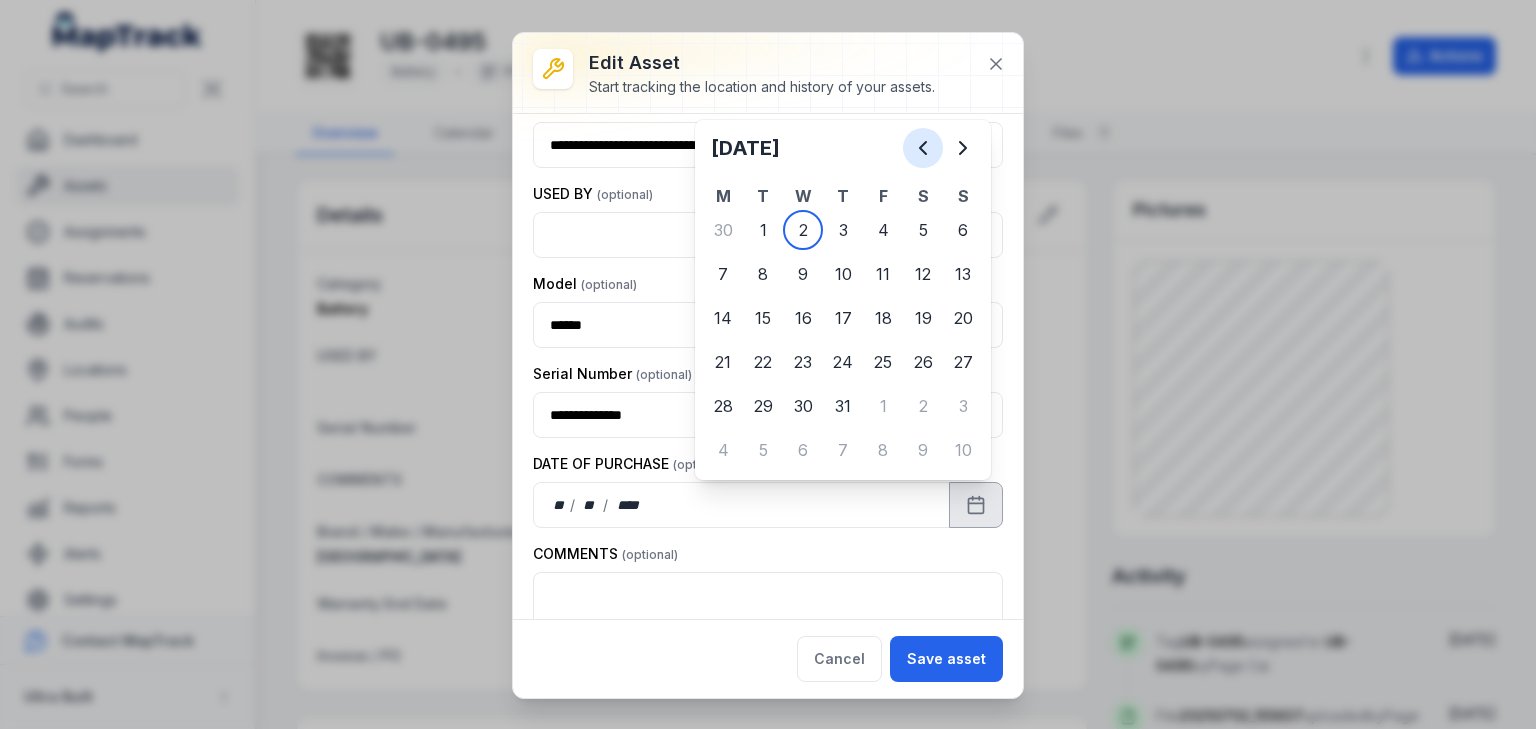 click 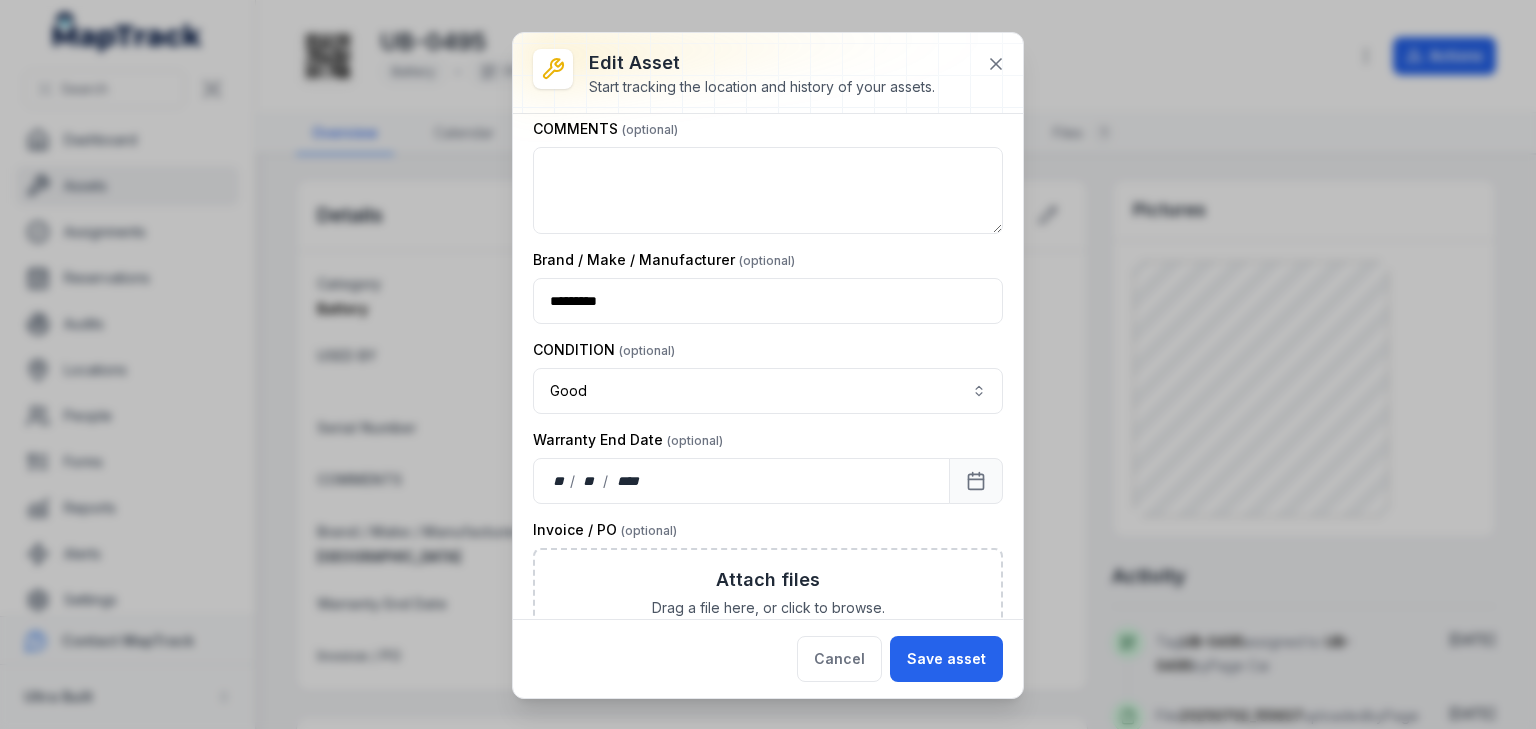 scroll, scrollTop: 674, scrollLeft: 0, axis: vertical 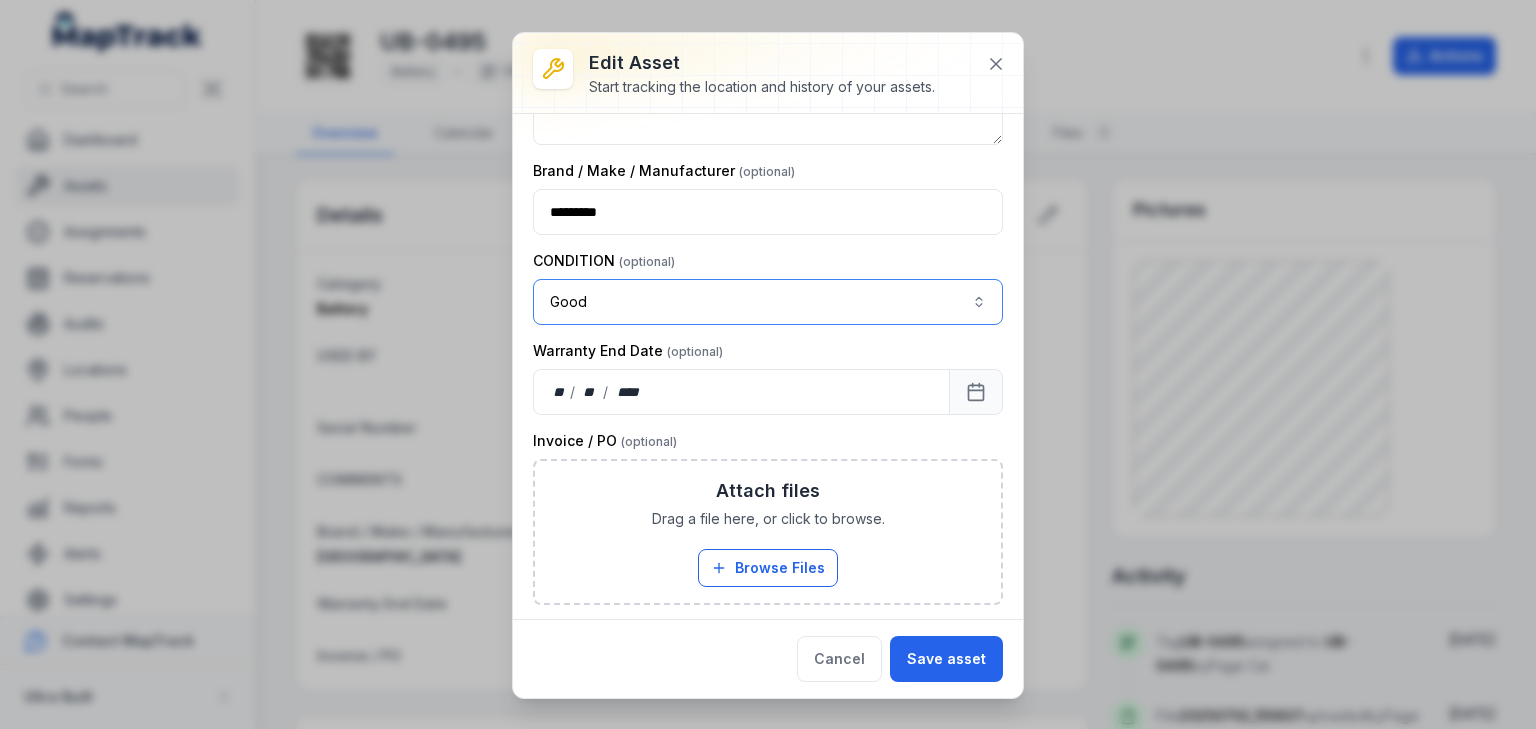 click on "Good ****" at bounding box center (768, 302) 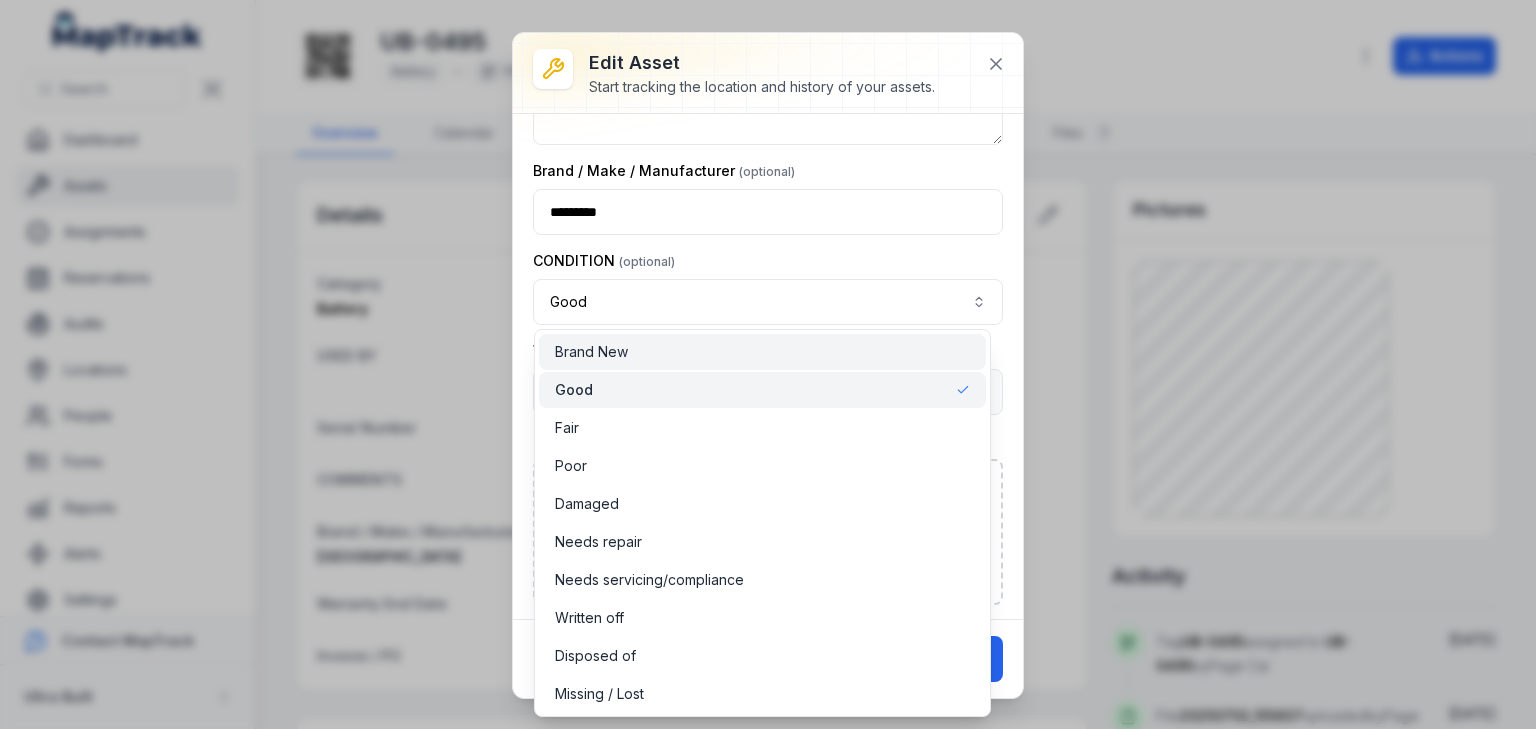 click on "Brand New" at bounding box center [591, 352] 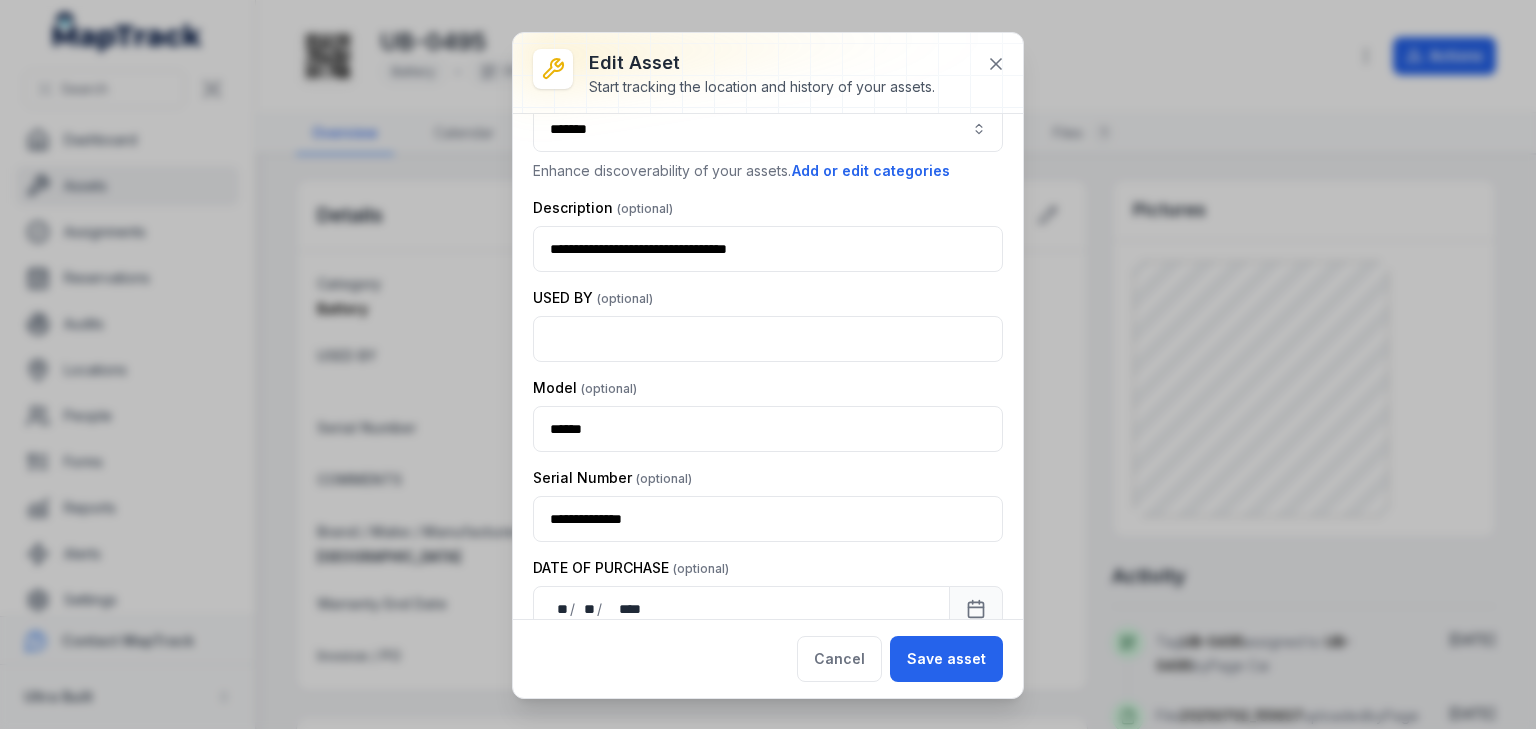 scroll, scrollTop: 0, scrollLeft: 0, axis: both 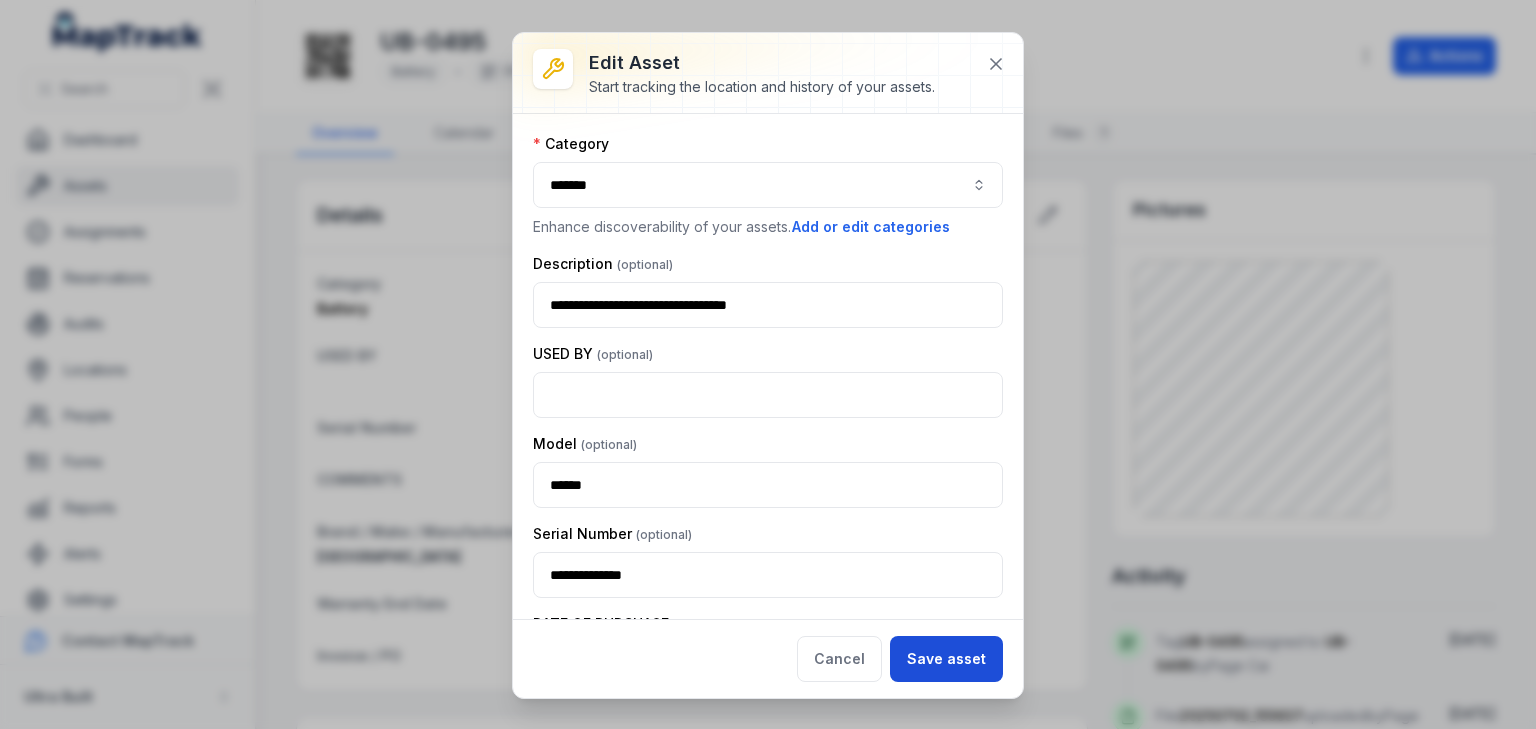 click on "Save asset" at bounding box center [946, 659] 